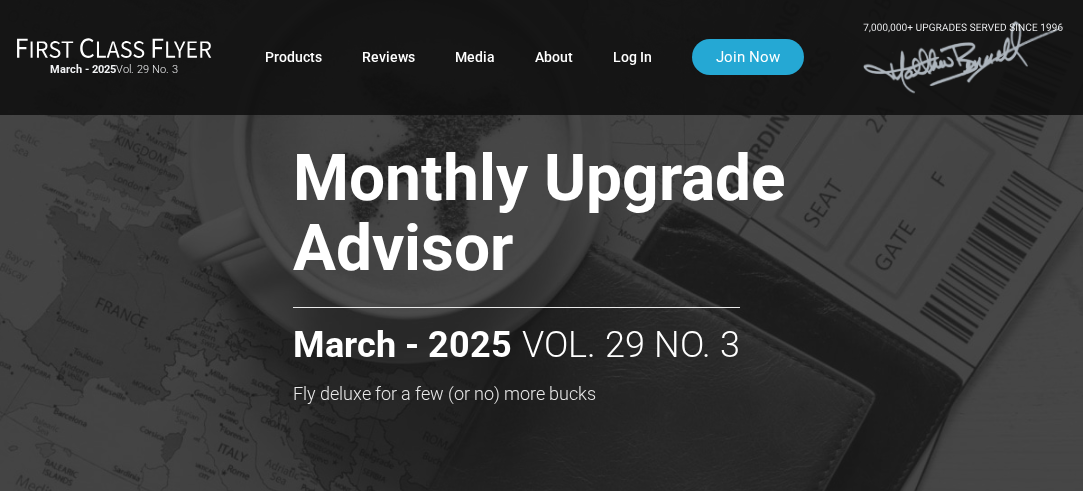 scroll, scrollTop: 0, scrollLeft: 0, axis: both 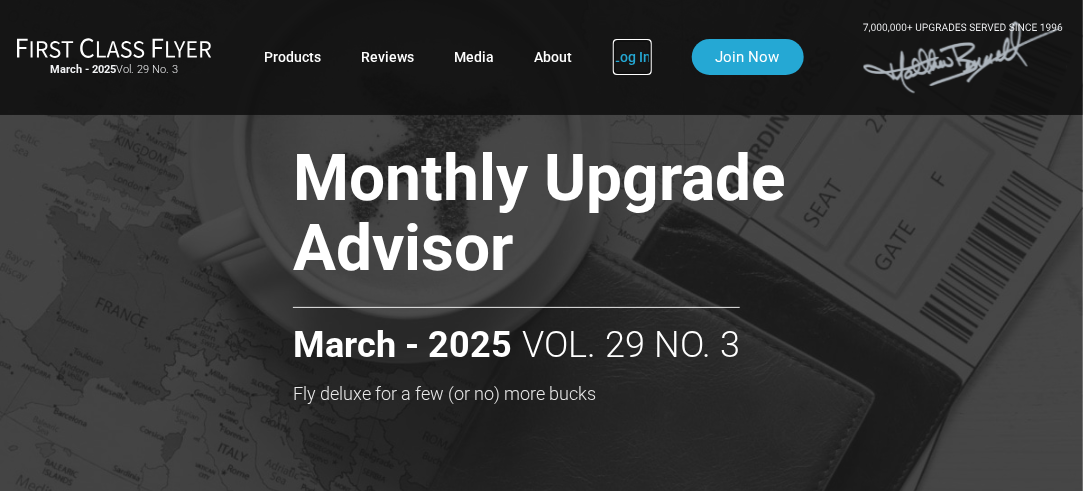 click on "Log In" at bounding box center [632, 57] 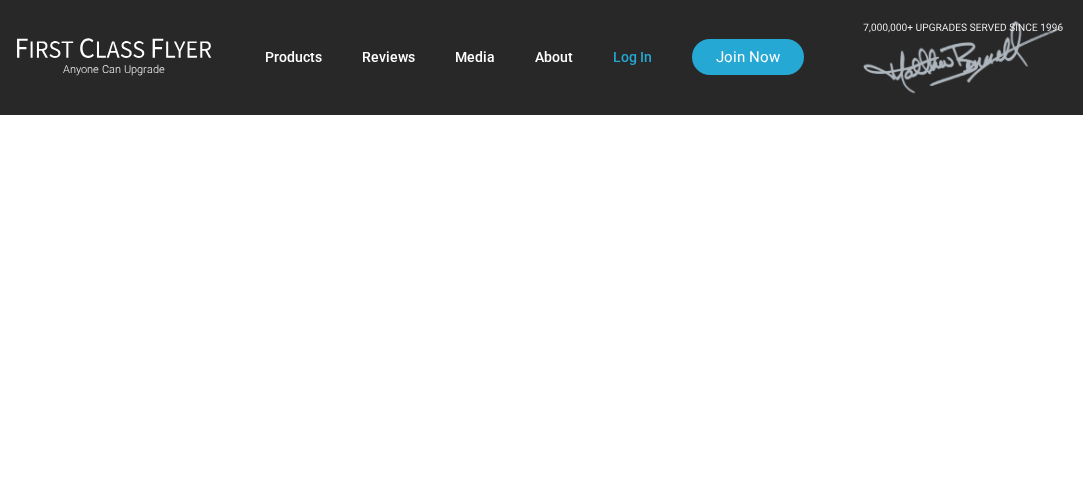 scroll, scrollTop: 0, scrollLeft: 0, axis: both 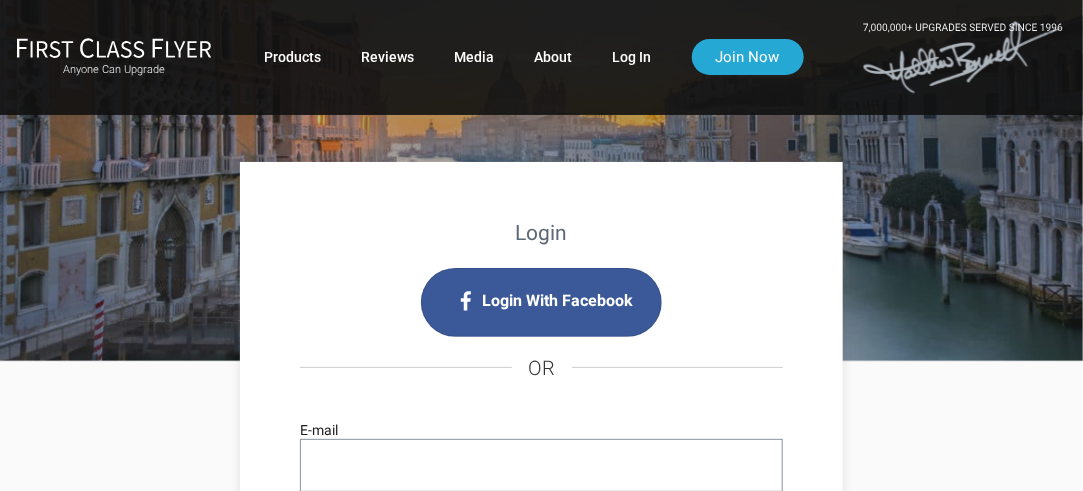 type on "joemeyersmd@gmail.com" 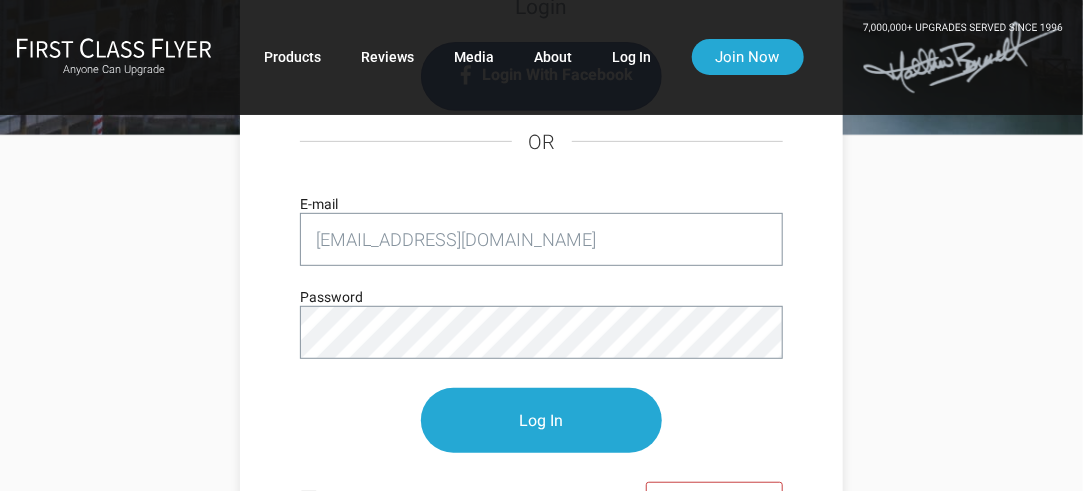 scroll, scrollTop: 280, scrollLeft: 0, axis: vertical 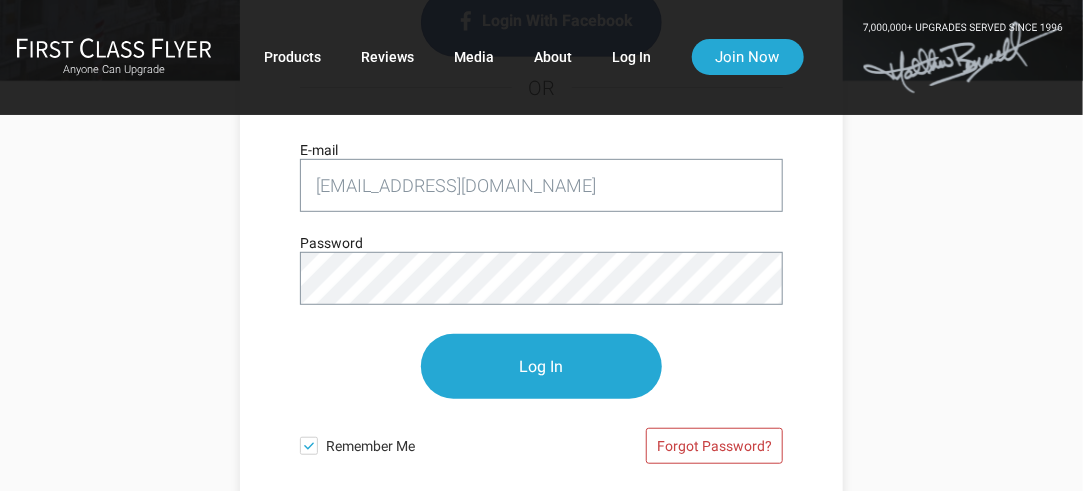 click on "Login
Login With Facebook
OR
joemeyersmd@gmail.com
E-mail
Password
Log In
Remember Me
Forgot Password?
Not a member?  Sign Up" at bounding box center [541, 249] 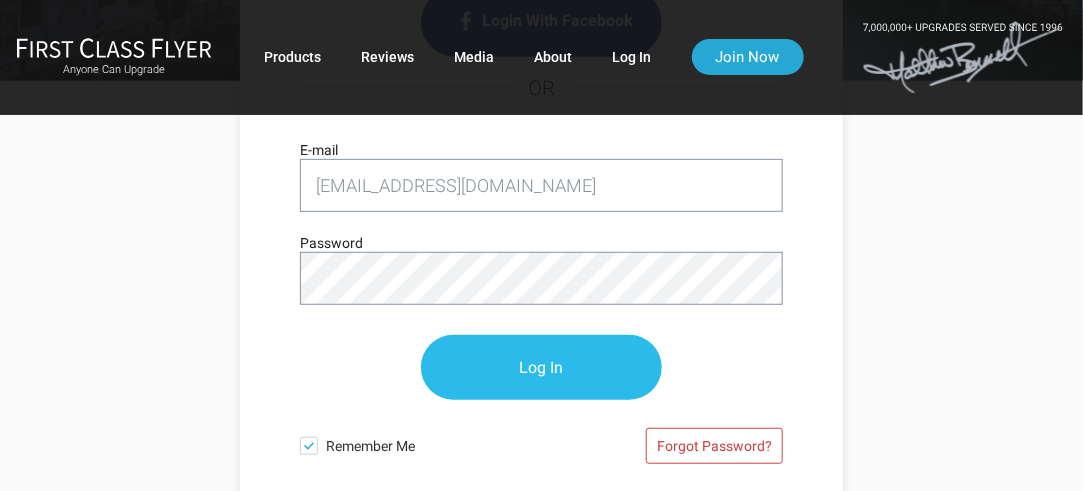click on "Log In" at bounding box center (542, 367) 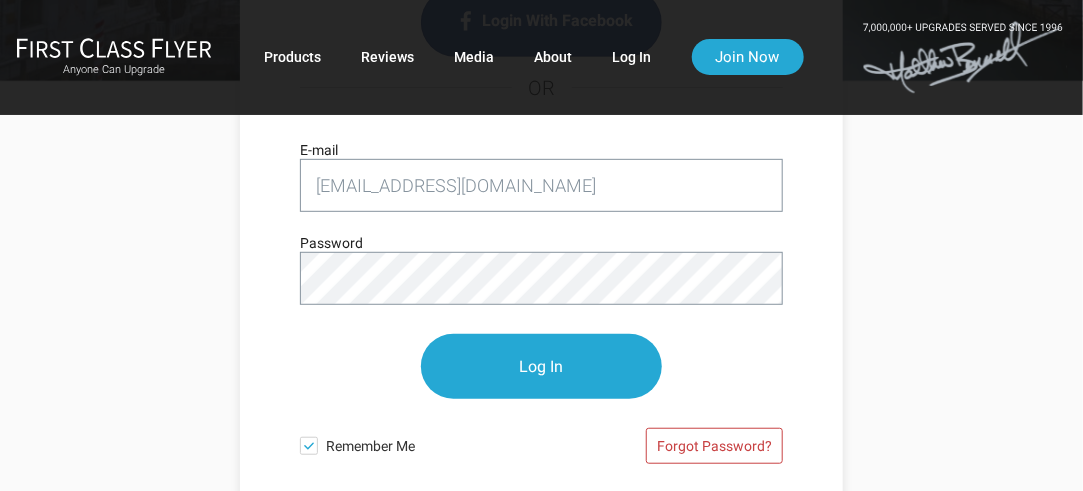 click on "Anyone Can Upgrade
Products
Reviews
Media
About
Log In
Join Now
Products
Reviews
Media
About
Log In
Join Now
Login
Login With Facebook
OR
joemeyersmd@gmail.com
E-mail
Password
Log In
Remember Me
Forgot Password?
Not a member?  Sign Up" at bounding box center (541, 741) 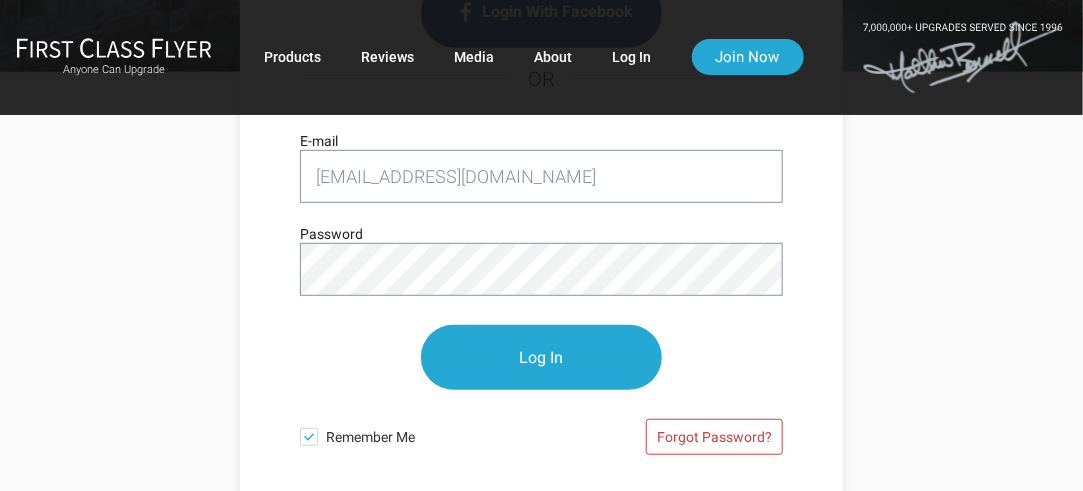 scroll, scrollTop: 320, scrollLeft: 0, axis: vertical 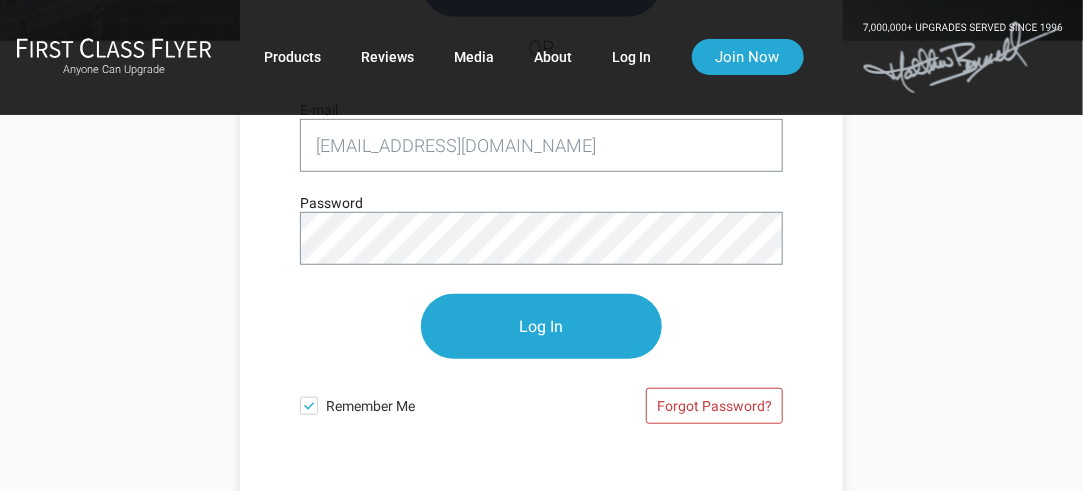 click on "Login
Login With Facebook
OR
joemeyersmd@gmail.com
E-mail
Password
Log In
Remember Me
Forgot Password?
Not a member?  Sign Up" at bounding box center [541, 359] 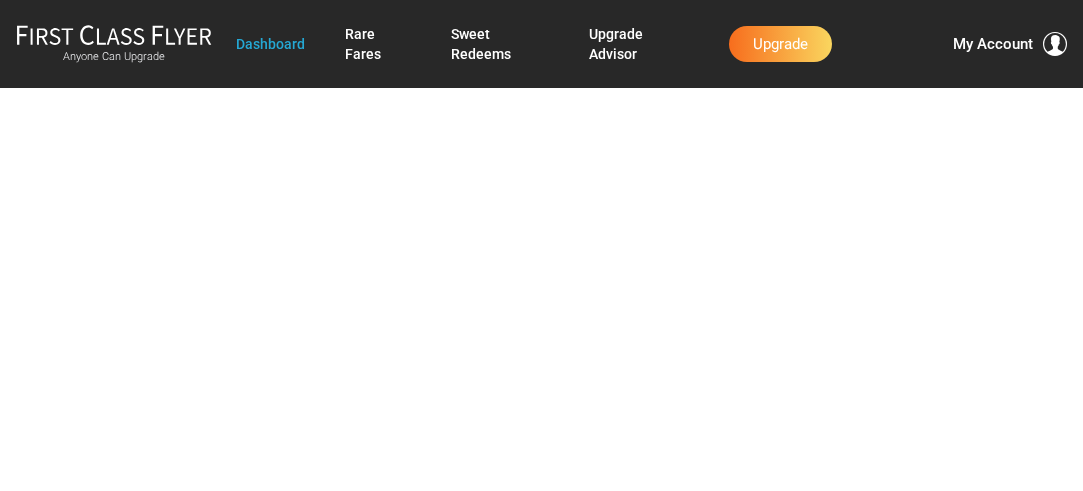 scroll, scrollTop: 0, scrollLeft: 0, axis: both 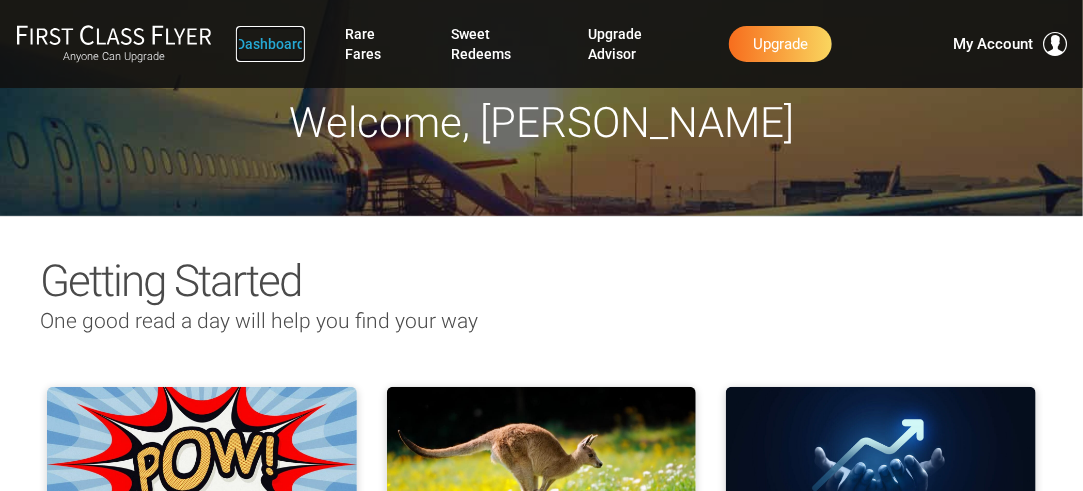 click on "Dashboard" at bounding box center (270, 44) 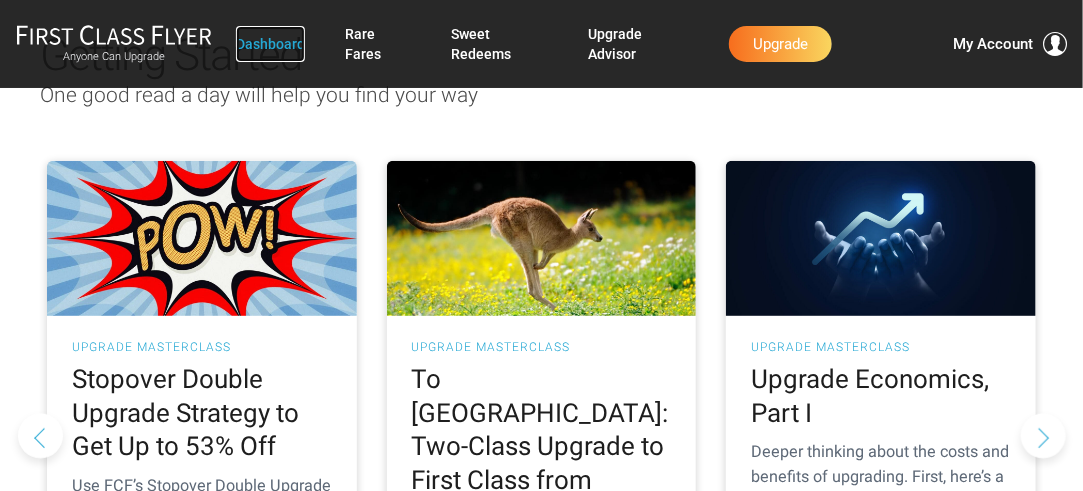 scroll, scrollTop: 280, scrollLeft: 0, axis: vertical 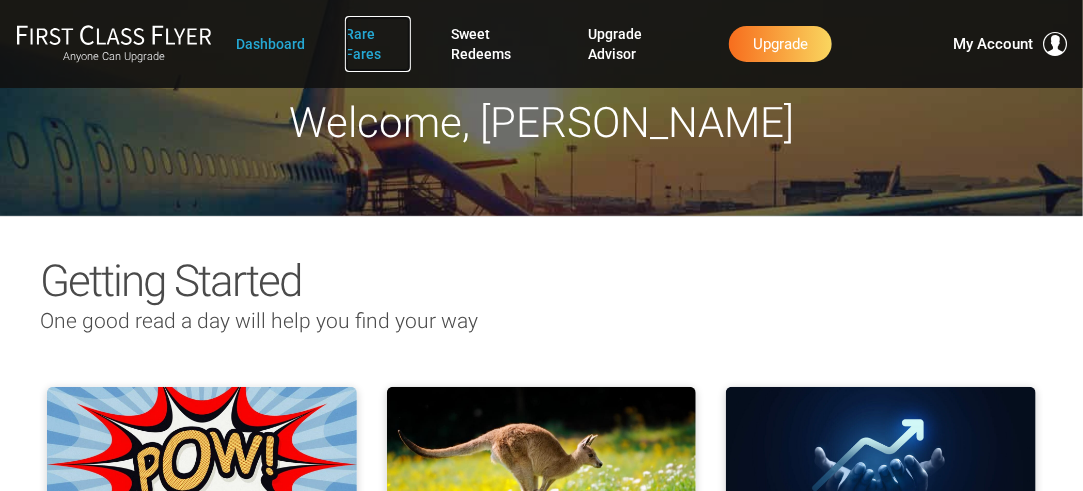 click on "Rare Fares" at bounding box center (378, 44) 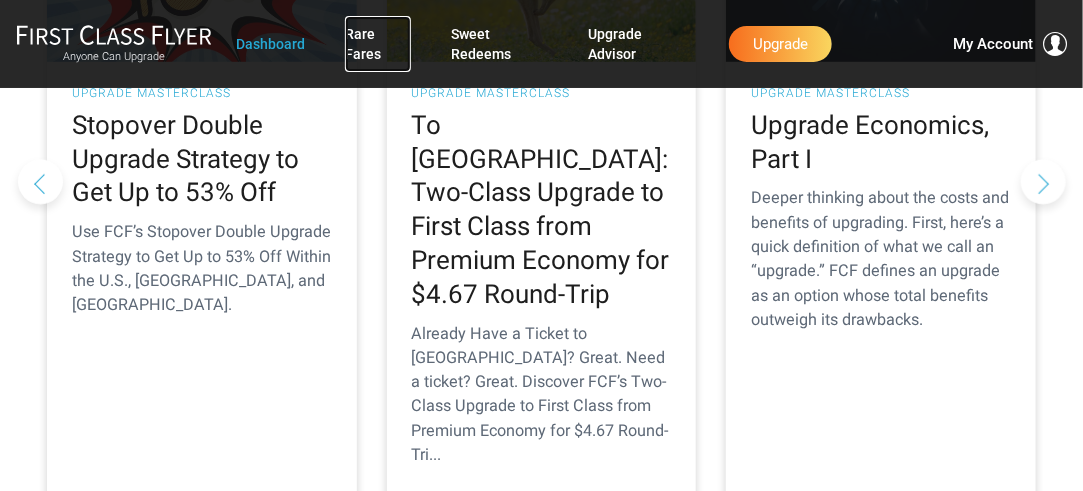 scroll, scrollTop: 501, scrollLeft: 0, axis: vertical 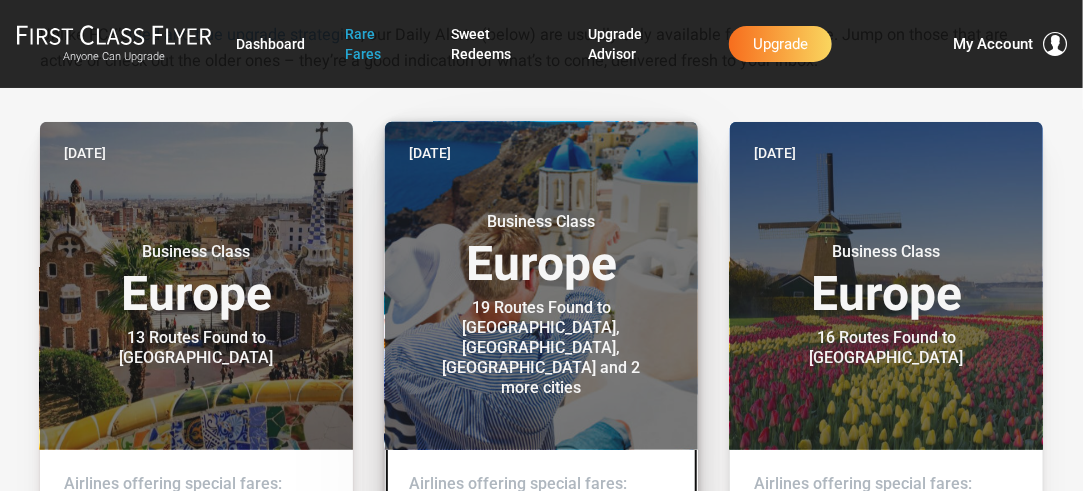 click on "Business Class  Europe" at bounding box center (541, 250) 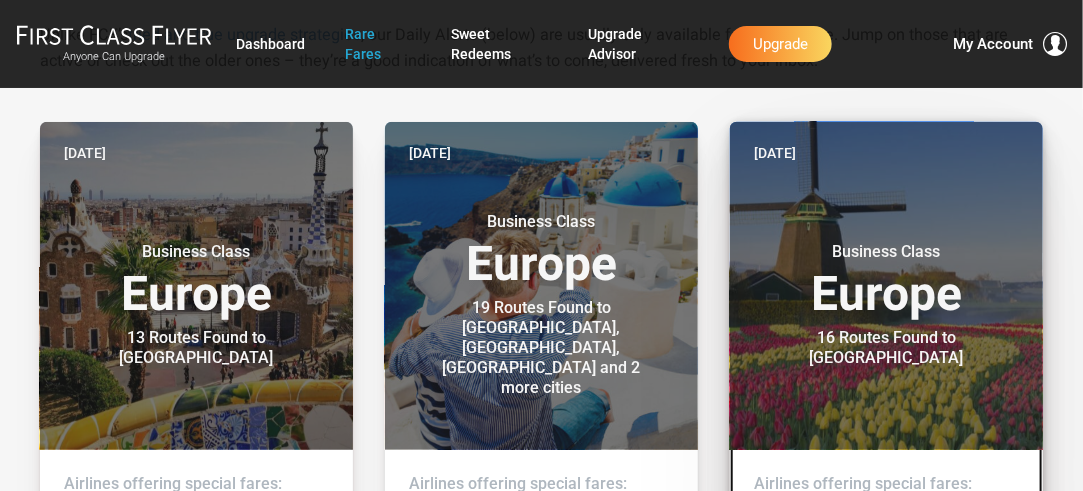 click on "Business Class  Europe" at bounding box center (886, 280) 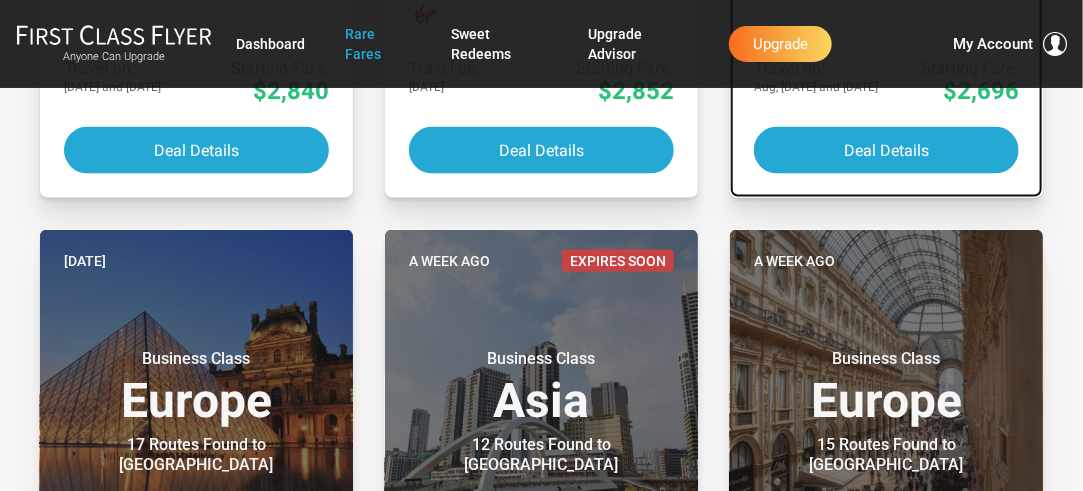 scroll, scrollTop: 1028, scrollLeft: 0, axis: vertical 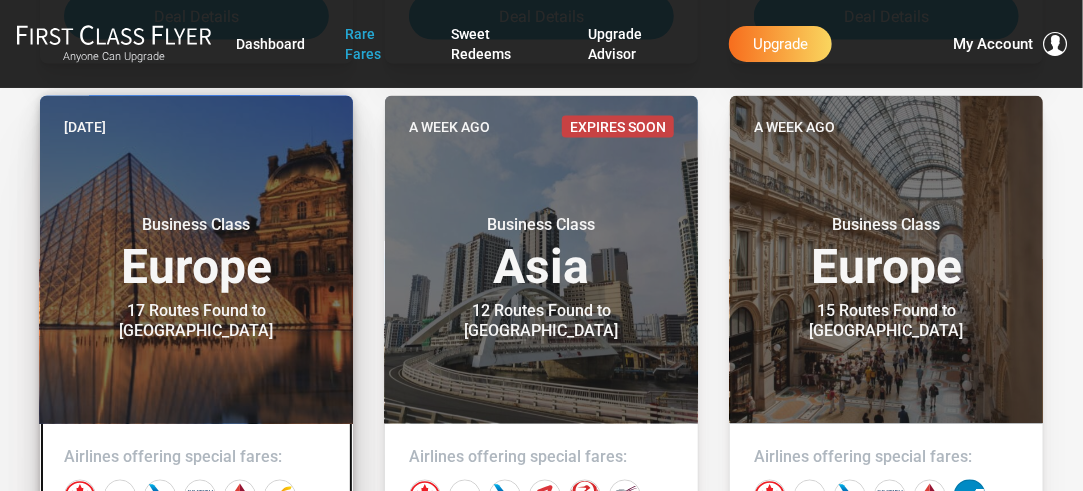 click on "Business Class  Europe" at bounding box center [196, 254] 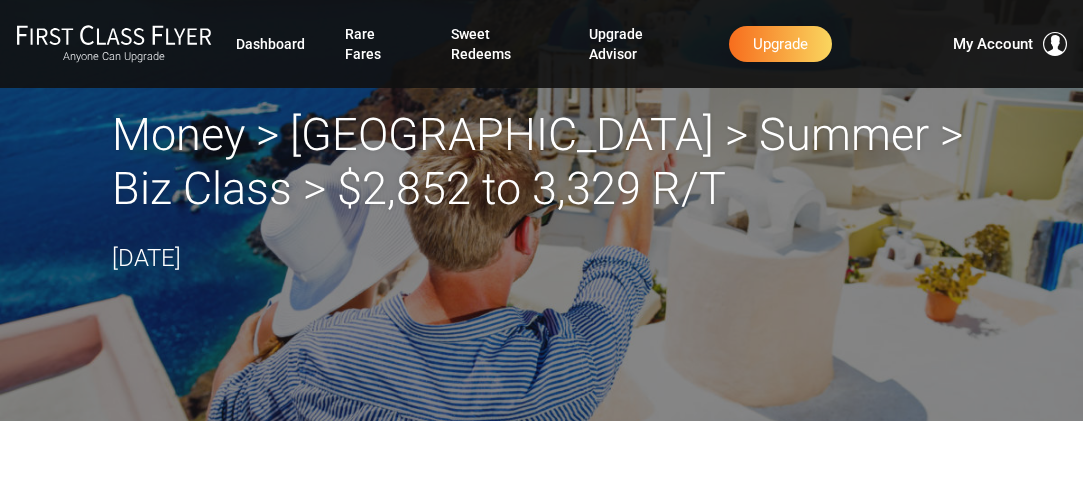 scroll, scrollTop: 0, scrollLeft: 0, axis: both 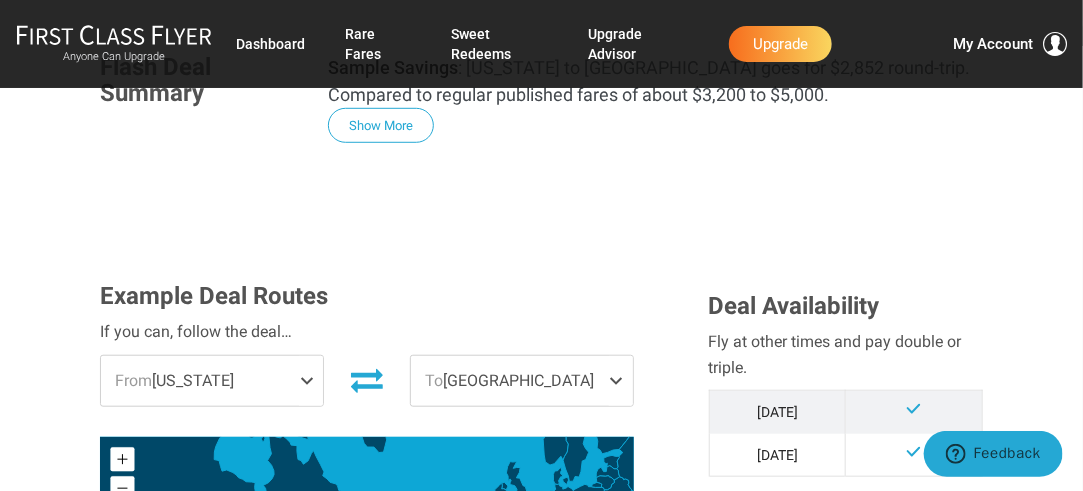 click at bounding box center (311, 381) 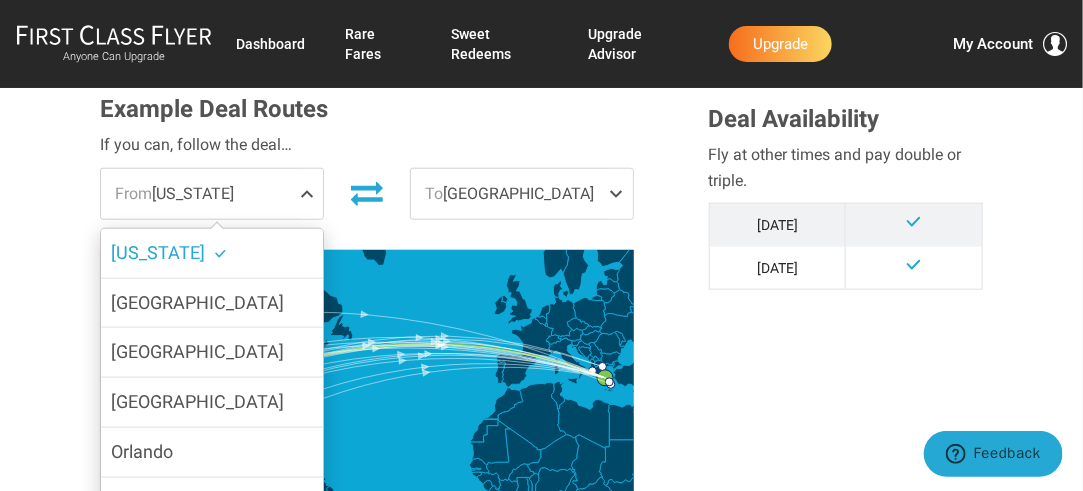 scroll, scrollTop: 540, scrollLeft: 0, axis: vertical 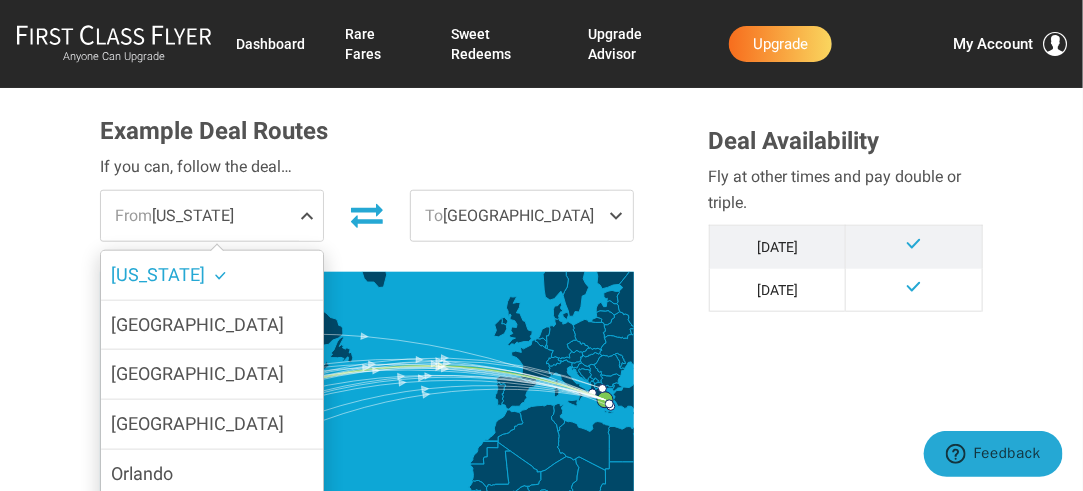 click at bounding box center [621, 216] 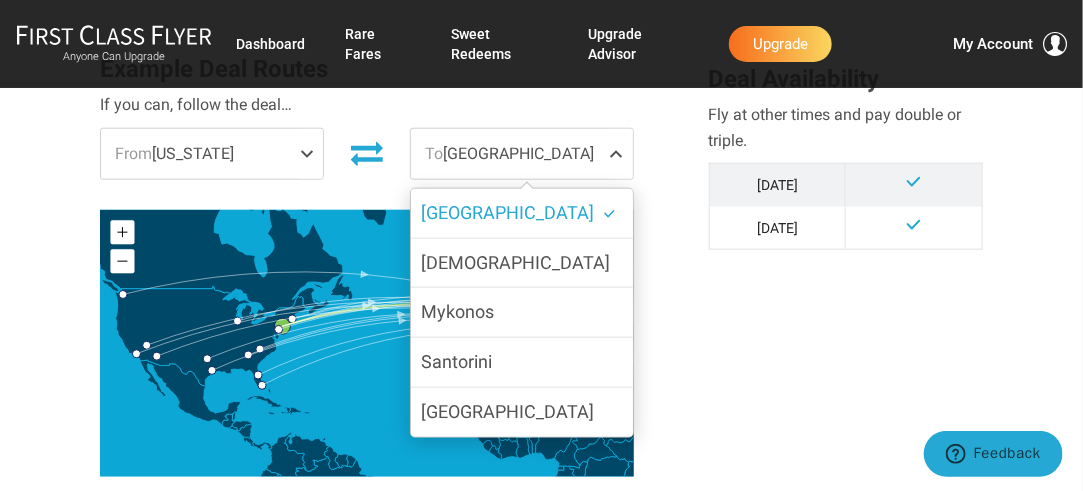 scroll, scrollTop: 620, scrollLeft: 0, axis: vertical 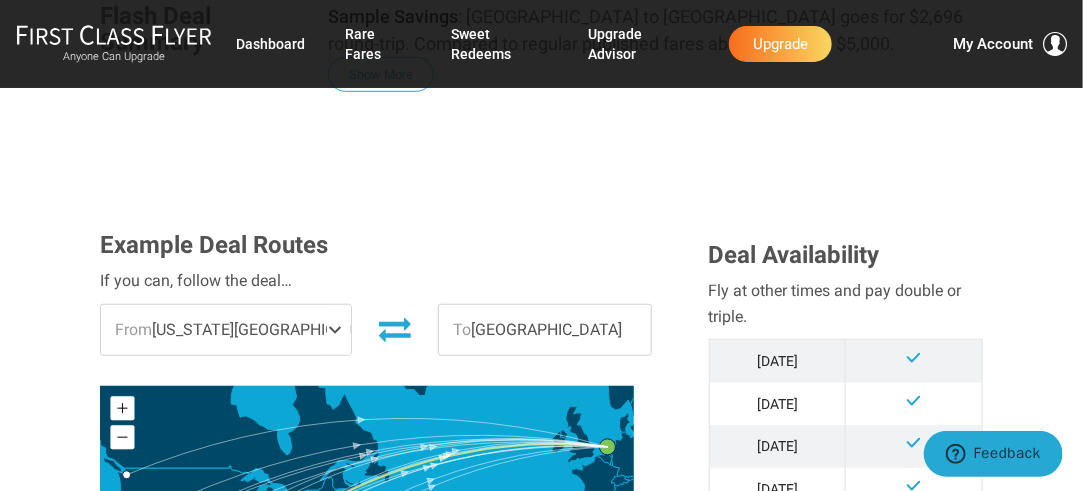 click at bounding box center (339, 330) 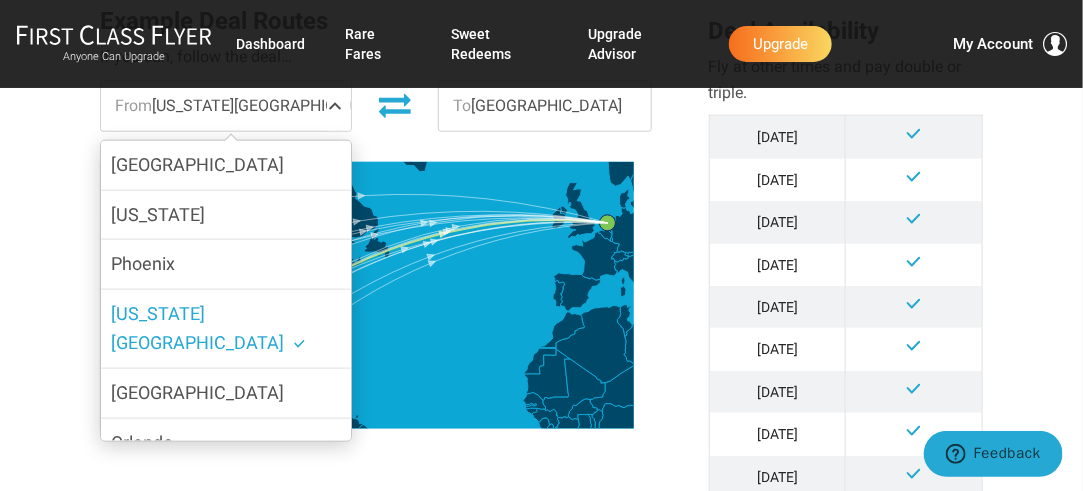 scroll, scrollTop: 637, scrollLeft: 0, axis: vertical 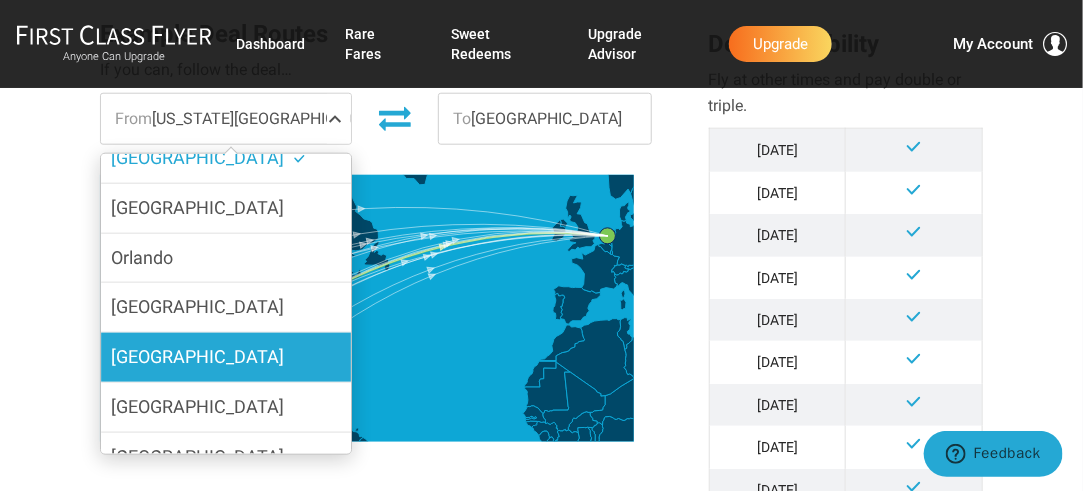click on "[GEOGRAPHIC_DATA]" at bounding box center (197, 356) 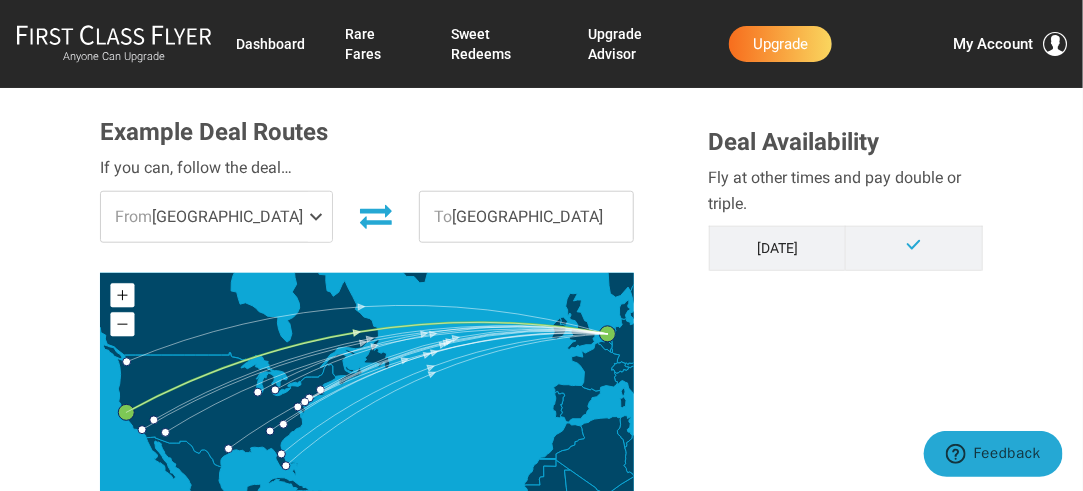 scroll, scrollTop: 545, scrollLeft: 0, axis: vertical 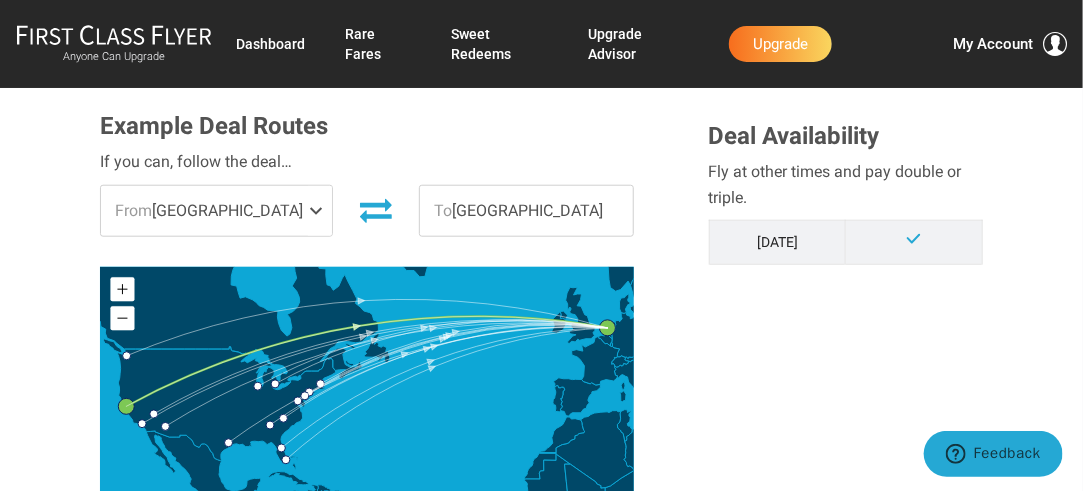 drag, startPoint x: 914, startPoint y: 239, endPoint x: 912, endPoint y: 227, distance: 12.165525 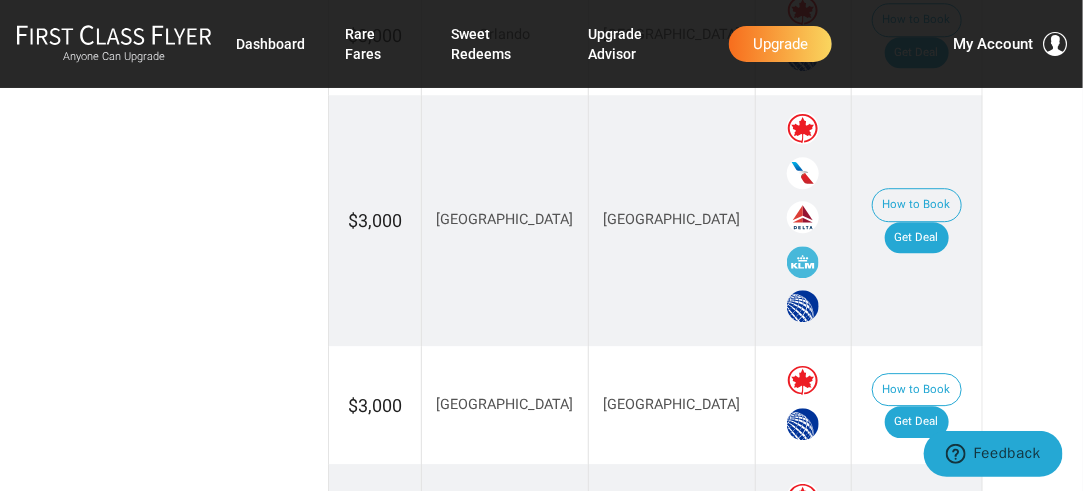 scroll, scrollTop: 1787, scrollLeft: 0, axis: vertical 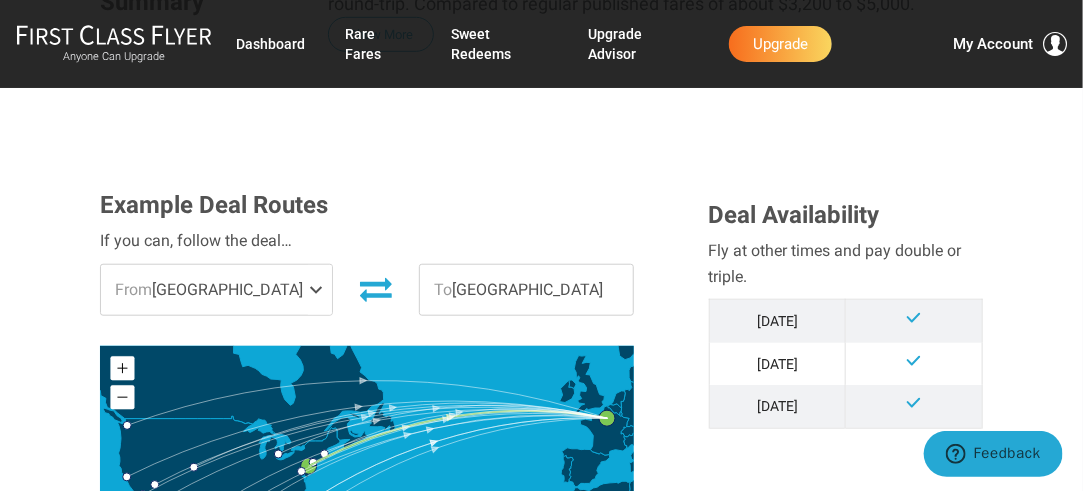 click at bounding box center [320, 290] 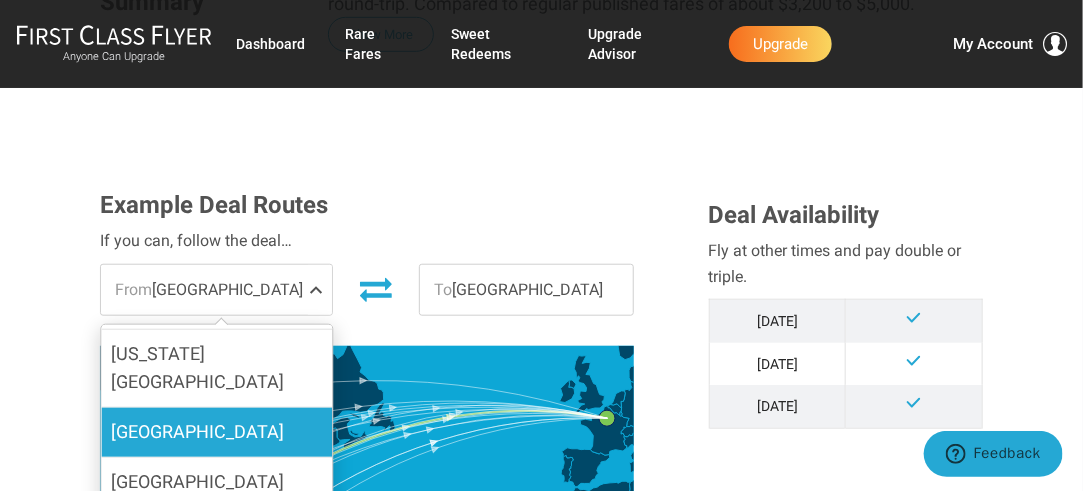scroll, scrollTop: 282, scrollLeft: 0, axis: vertical 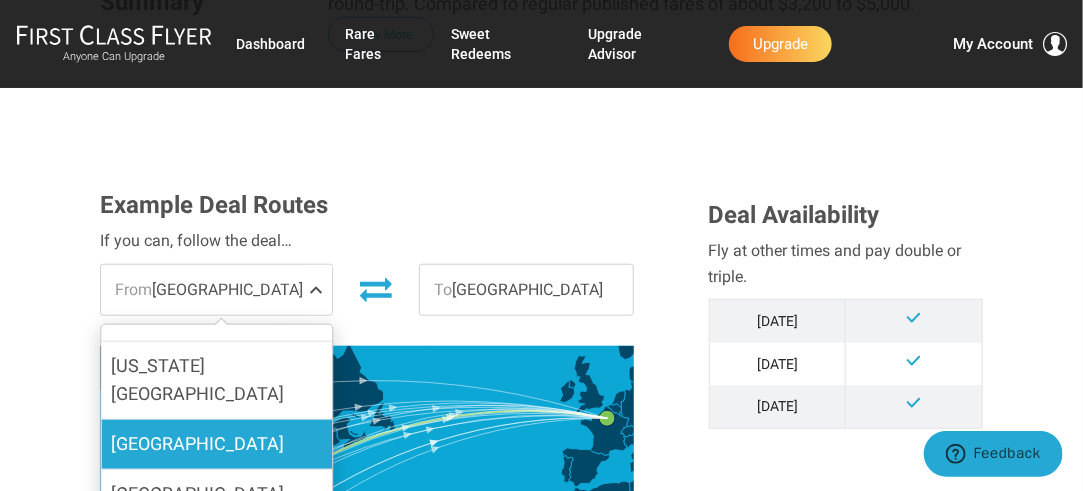 click on "[GEOGRAPHIC_DATA]" at bounding box center (197, 443) 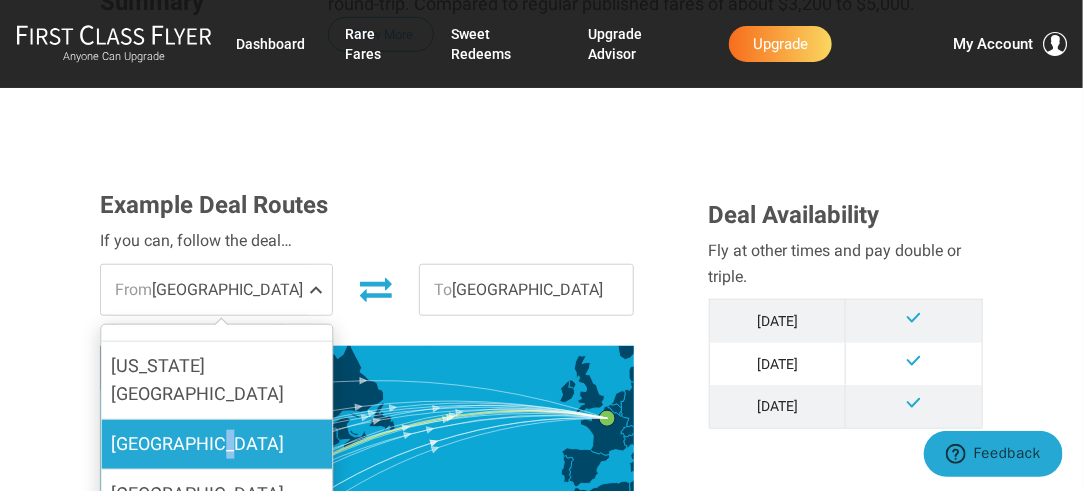 click on "[GEOGRAPHIC_DATA]" at bounding box center [197, 443] 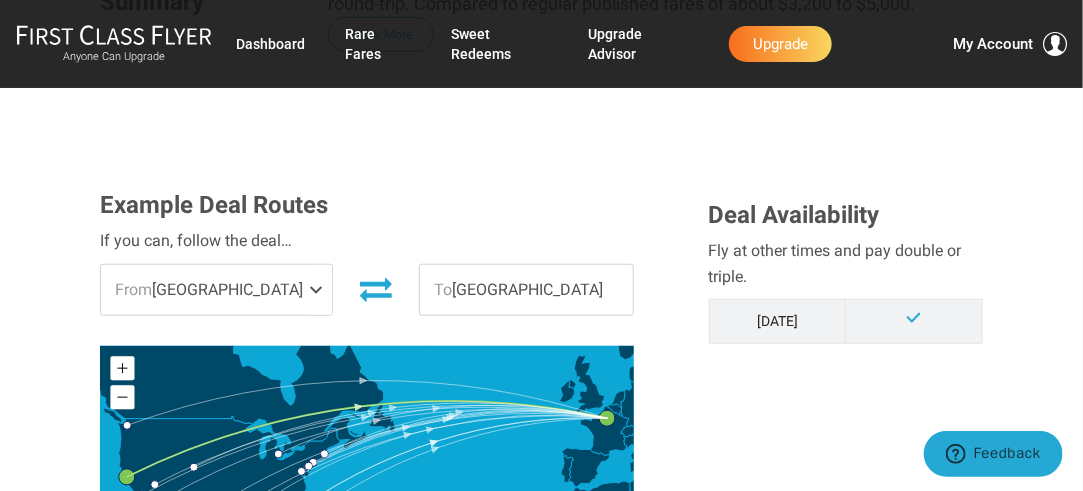 click on "Flash Deal Summary   Sample Savings : [GEOGRAPHIC_DATA] to [GEOGRAPHIC_DATA] goes for $2,697 round-trip. Compared to regular published fares of about $3,200 to $5,000. Show More    Example Deal Routes   If you can, follow the deal…       From  [GEOGRAPHIC_DATA]             [GEOGRAPHIC_DATA]       [GEOGRAPHIC_DATA]       [GEOGRAPHIC_DATA]       [GEOGRAPHIC_DATA]       [US_STATE]       [GEOGRAPHIC_DATA]       [US_STATE] [GEOGRAPHIC_DATA]       [GEOGRAPHIC_DATA]       [GEOGRAPHIC_DATA]       [GEOGRAPHIC_DATA]       [GEOGRAPHIC_DATA]       [GEOGRAPHIC_DATA]       [GEOGRAPHIC_DATA]       [GEOGRAPHIC_DATA]       [GEOGRAPHIC_DATA]       [GEOGRAPHIC_DATA]                   To  [GEOGRAPHIC_DATA]             JavaScript chart by amCharts 3.20.9   Deal Availability   Fly at other times and pay double or triple.       [DATE]         Sample Best Deals Found   Click the “get deal” button and you might find even more routes with special flash deals.
Fare                             ▾
Origin                             ▾
Destination                             ▾       $2,697   [GEOGRAPHIC_DATA]   [GEOGRAPHIC_DATA]" at bounding box center [541, 1810] 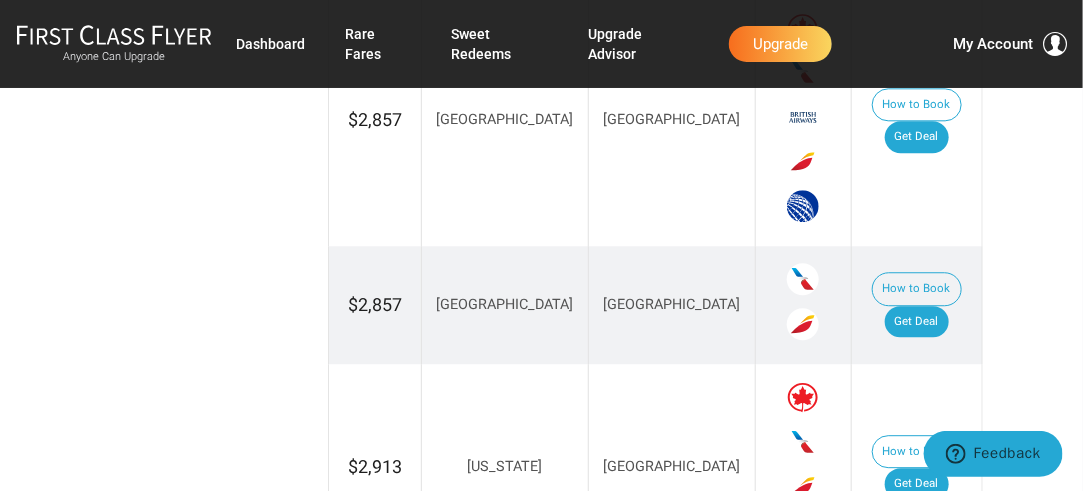 scroll, scrollTop: 1614, scrollLeft: 0, axis: vertical 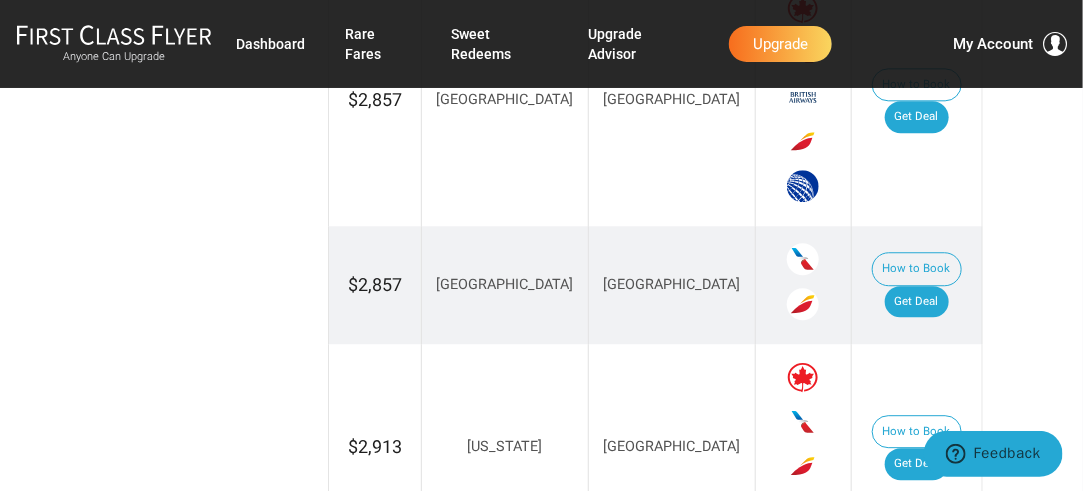click on "Flash Deal Summary   Sample Savings : [GEOGRAPHIC_DATA] to [GEOGRAPHIC_DATA] goes for $2,697 round-trip. Compared to regular published fares of about $3,200 to $5,000. Show More    Example Deal Routes   If you can, follow the deal…       From  [GEOGRAPHIC_DATA]             [GEOGRAPHIC_DATA]       [GEOGRAPHIC_DATA]       [GEOGRAPHIC_DATA]       [GEOGRAPHIC_DATA]       [US_STATE]       [GEOGRAPHIC_DATA]       [US_STATE] [GEOGRAPHIC_DATA]       [GEOGRAPHIC_DATA]       [GEOGRAPHIC_DATA]       [GEOGRAPHIC_DATA]       [GEOGRAPHIC_DATA]       [GEOGRAPHIC_DATA]       [GEOGRAPHIC_DATA]       [GEOGRAPHIC_DATA]       [GEOGRAPHIC_DATA]       [GEOGRAPHIC_DATA]                   To  [GEOGRAPHIC_DATA]             JavaScript chart by amCharts 3.20.9   Deal Availability   Fly at other times and pay double or triple.       [DATE]         Sample Best Deals Found   Click the “get deal” button and you might find even more routes with special flash deals.
Fare                             ▾
Origin                             ▾
Destination                             ▾       $2,697   [GEOGRAPHIC_DATA]   [GEOGRAPHIC_DATA]" at bounding box center (541, 662) 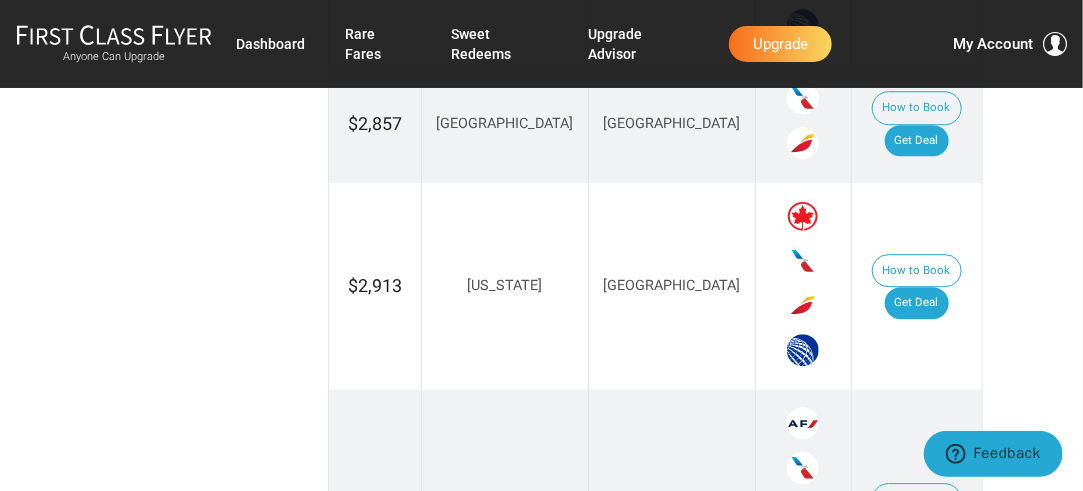 scroll, scrollTop: 1787, scrollLeft: 0, axis: vertical 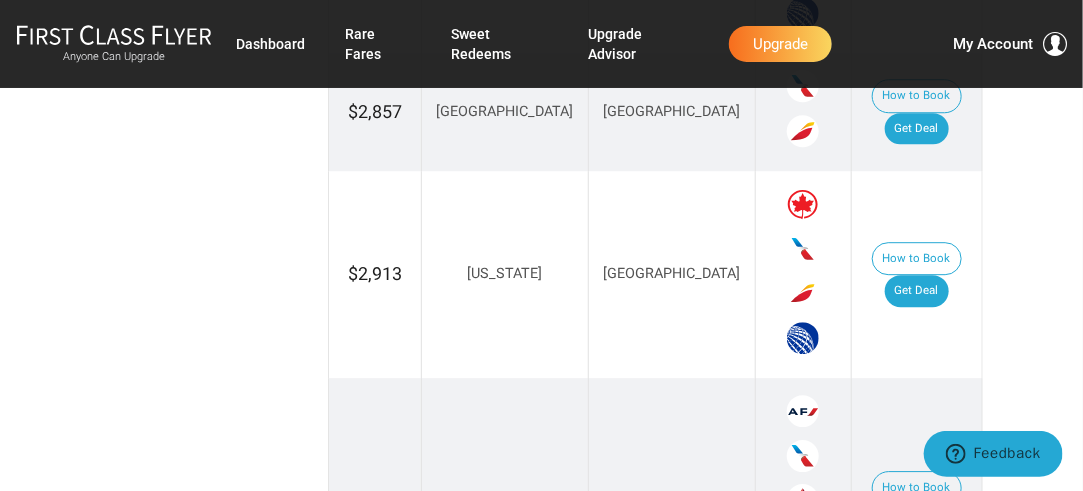 click on "Get Deal" at bounding box center (917, 945) 